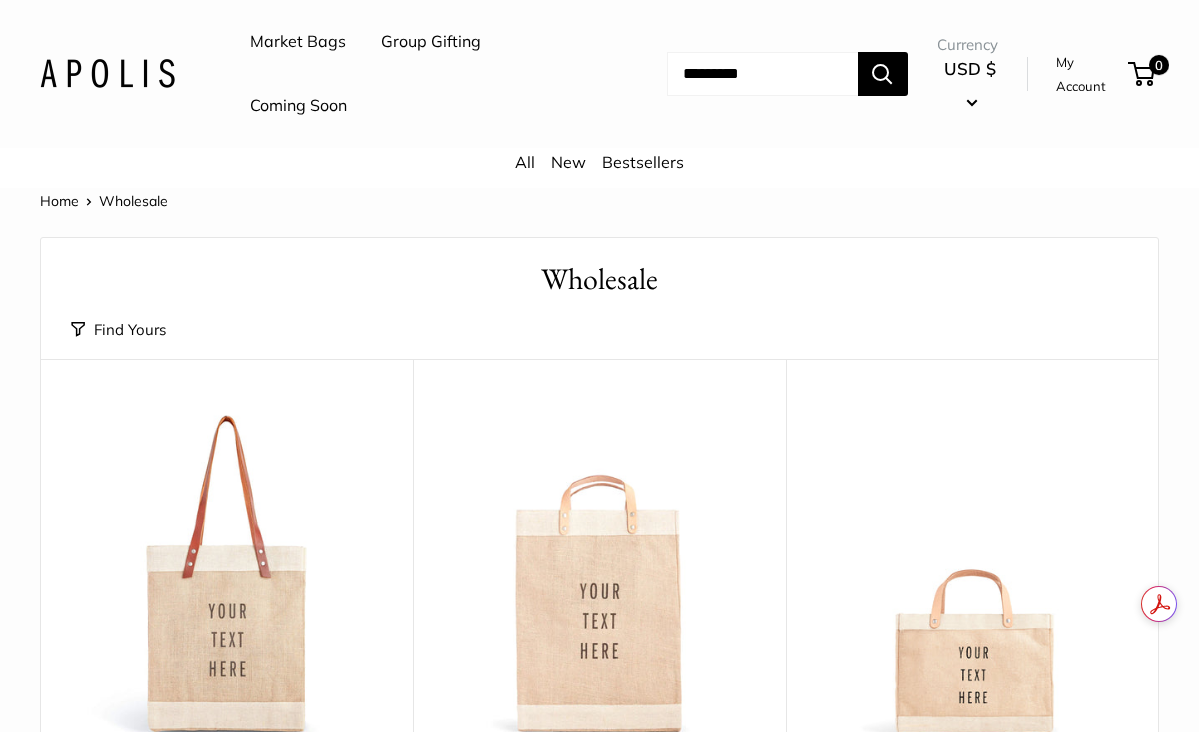 scroll, scrollTop: 612, scrollLeft: 0, axis: vertical 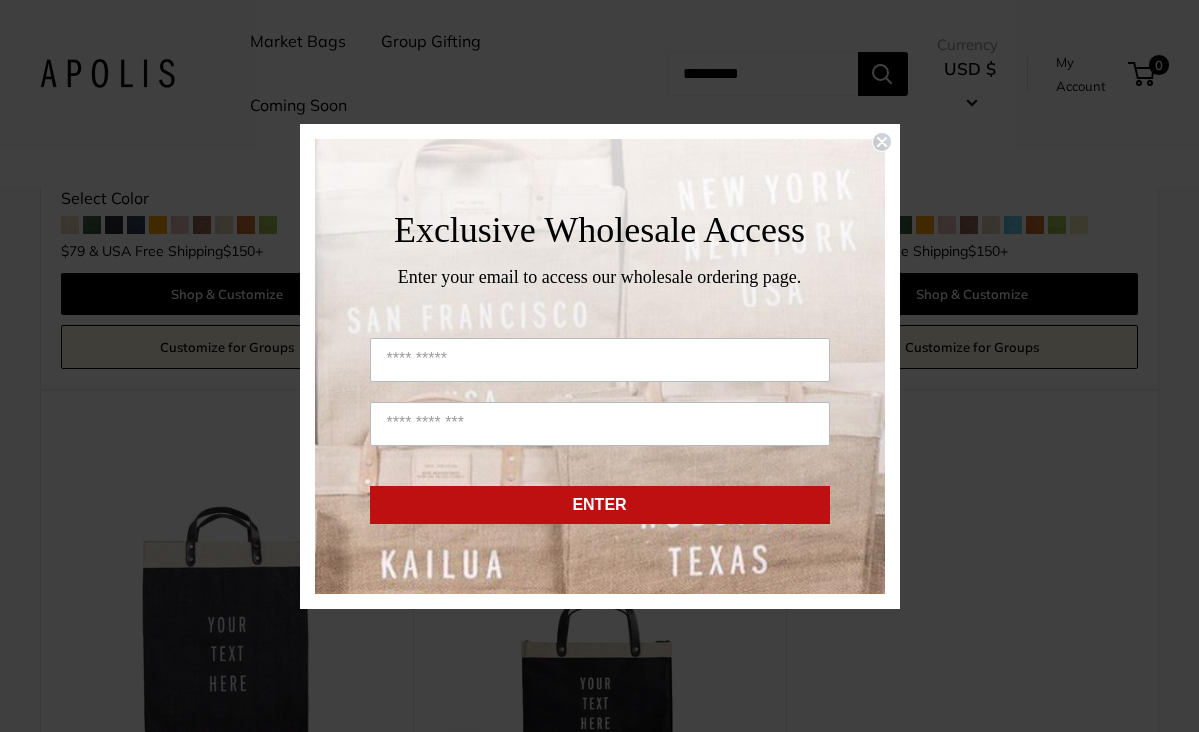 click on "Close dialog" 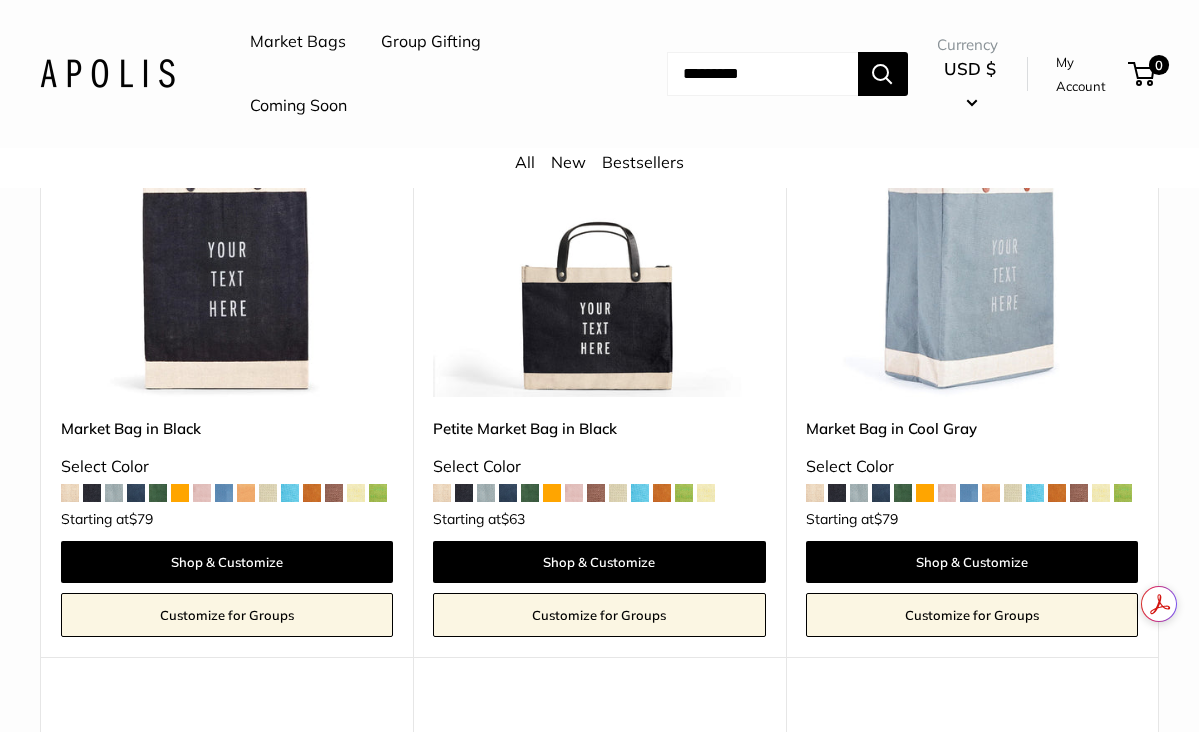 scroll, scrollTop: 984, scrollLeft: 0, axis: vertical 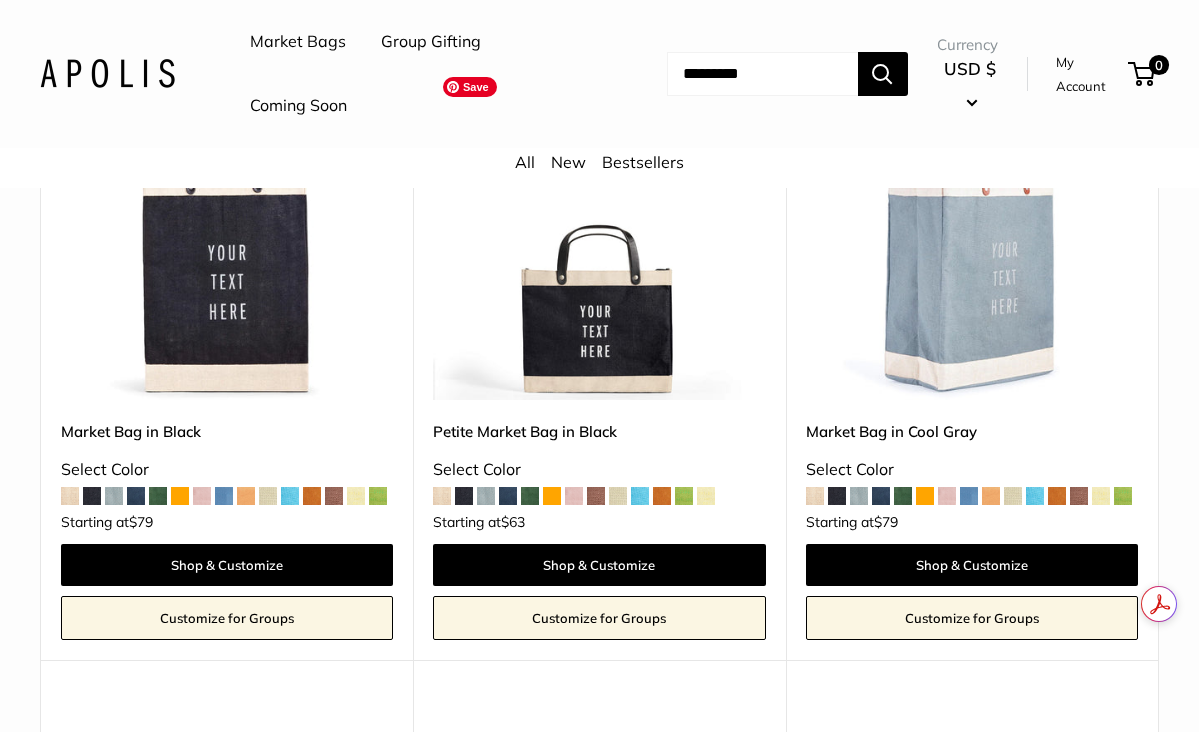 click at bounding box center [0, 0] 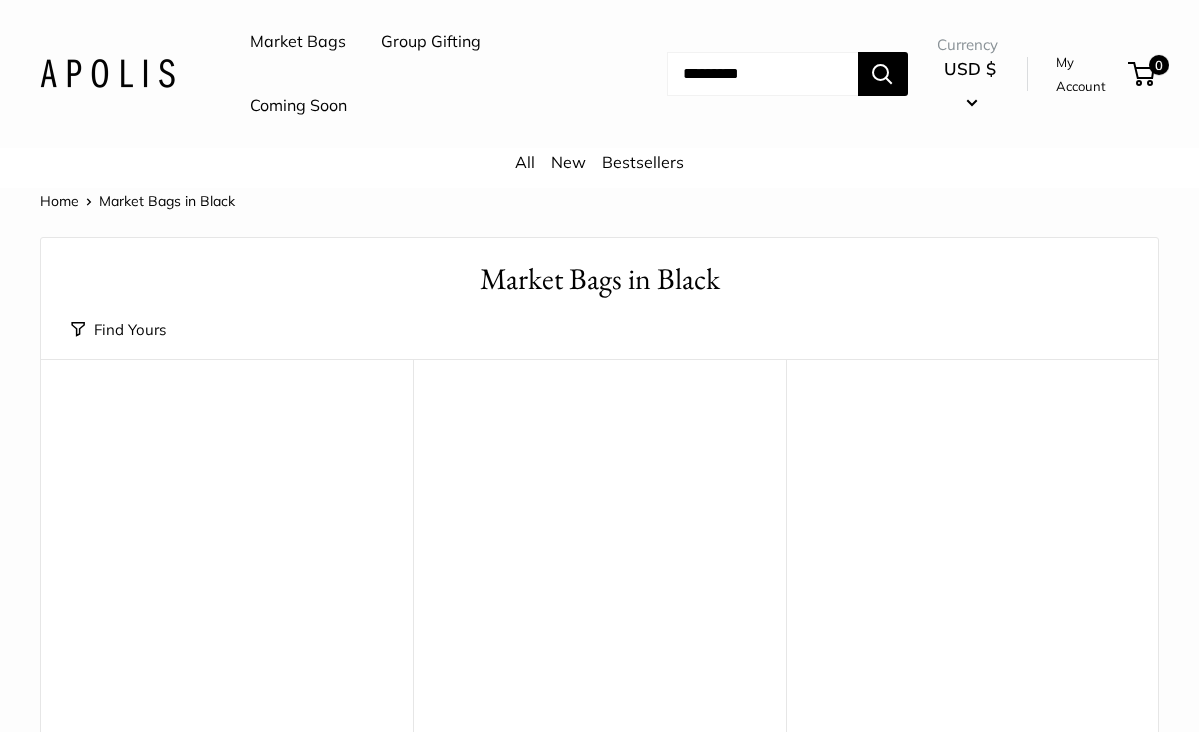 scroll, scrollTop: 0, scrollLeft: 0, axis: both 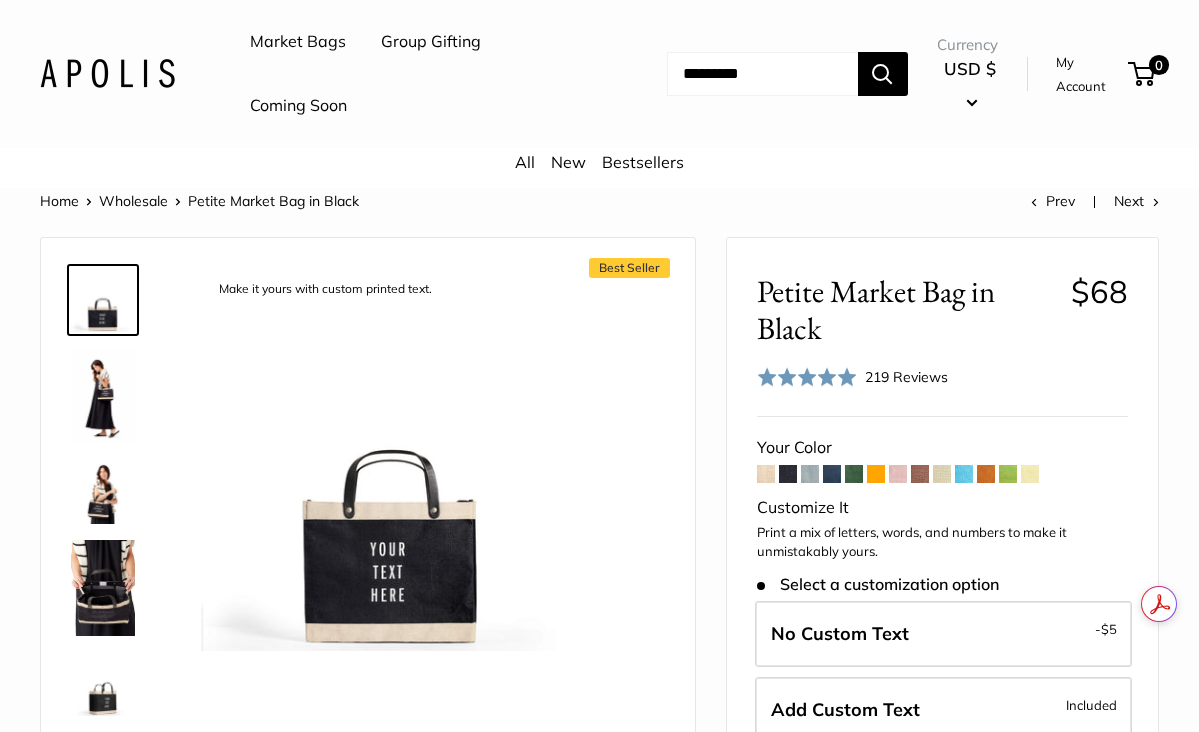 click at bounding box center (766, 474) 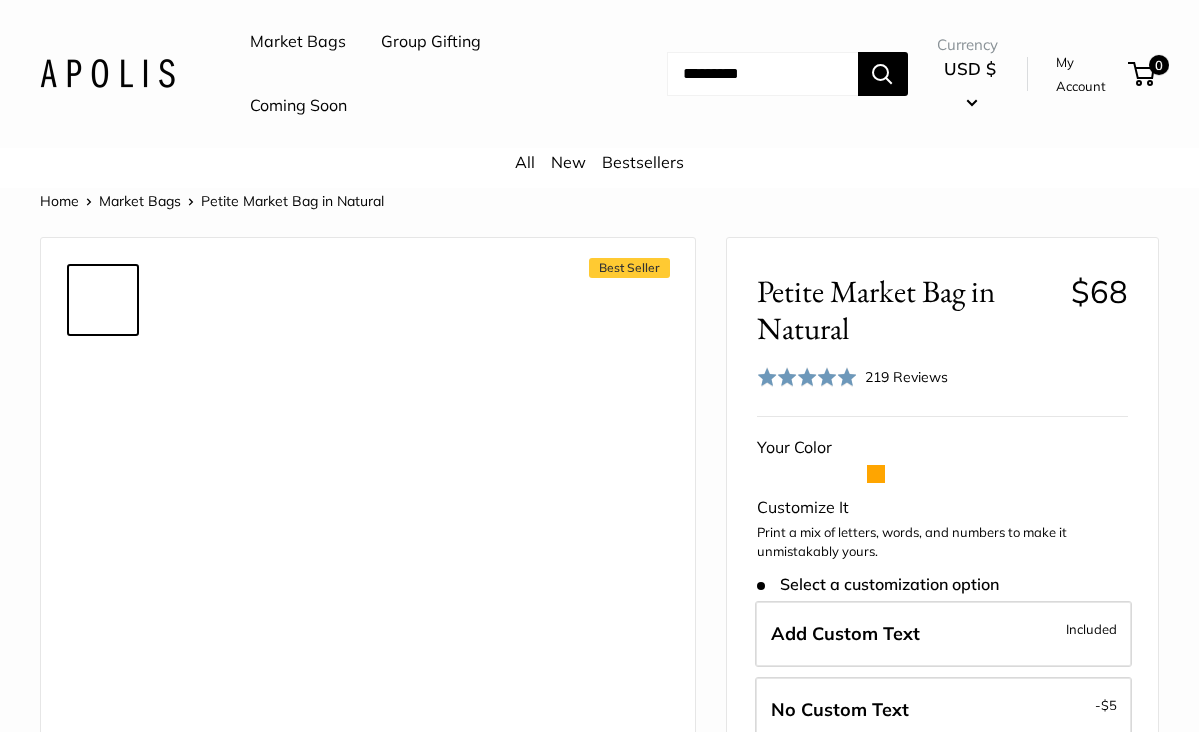 scroll, scrollTop: 0, scrollLeft: 0, axis: both 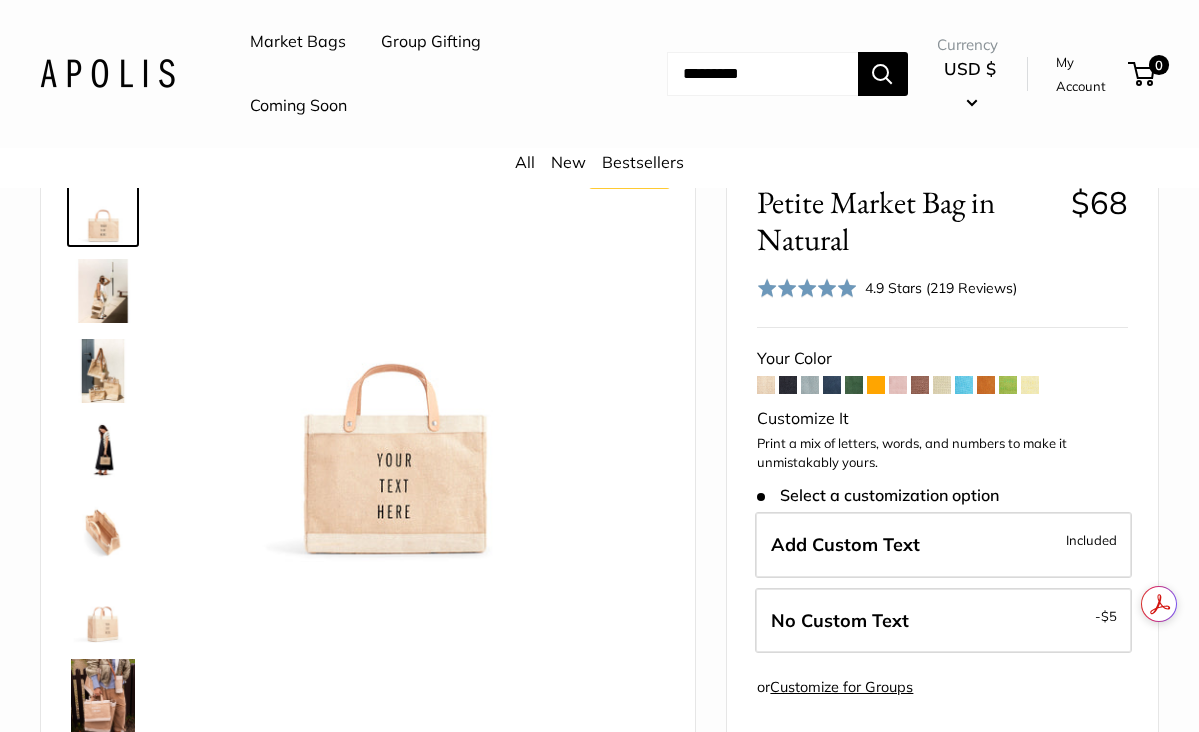 click at bounding box center [1030, 385] 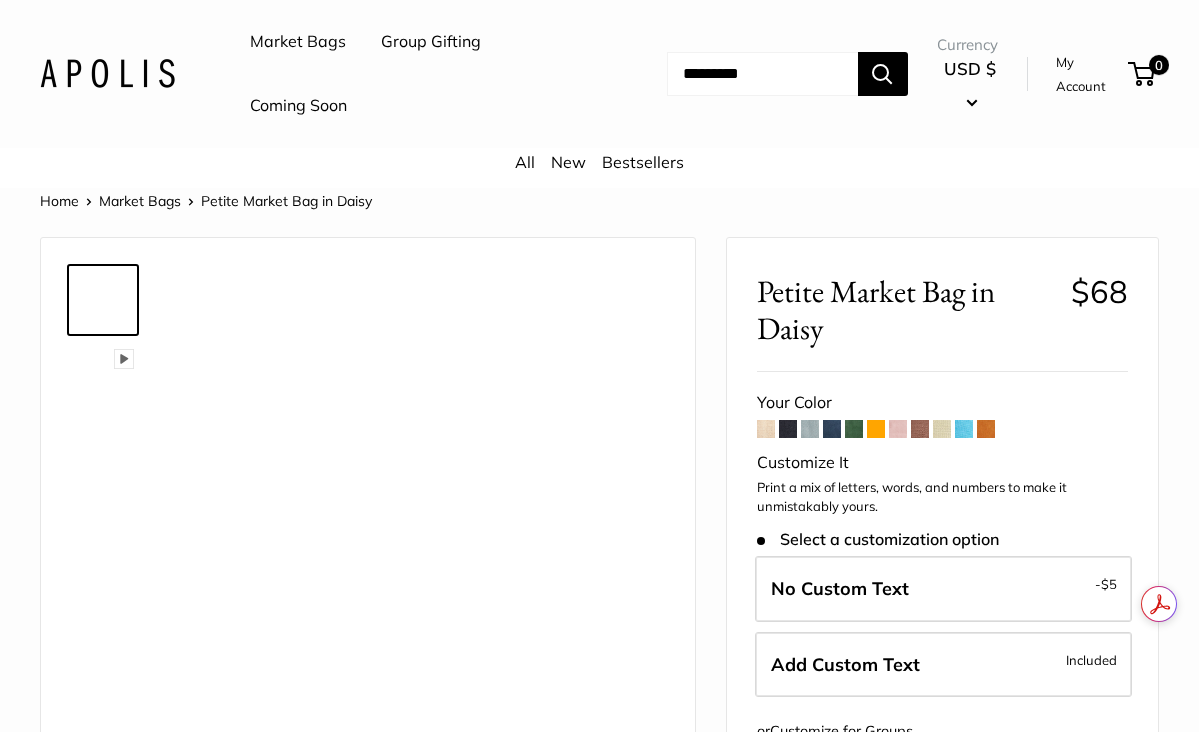 scroll, scrollTop: 0, scrollLeft: 0, axis: both 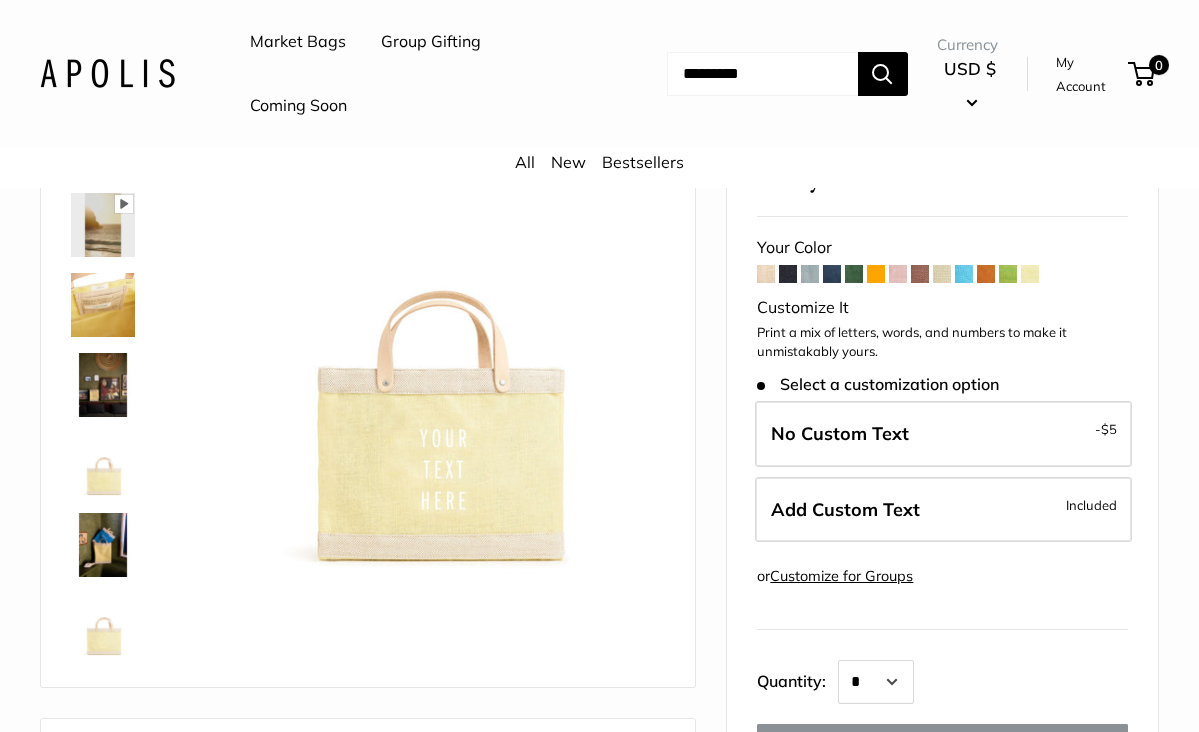 click at bounding box center [942, 274] 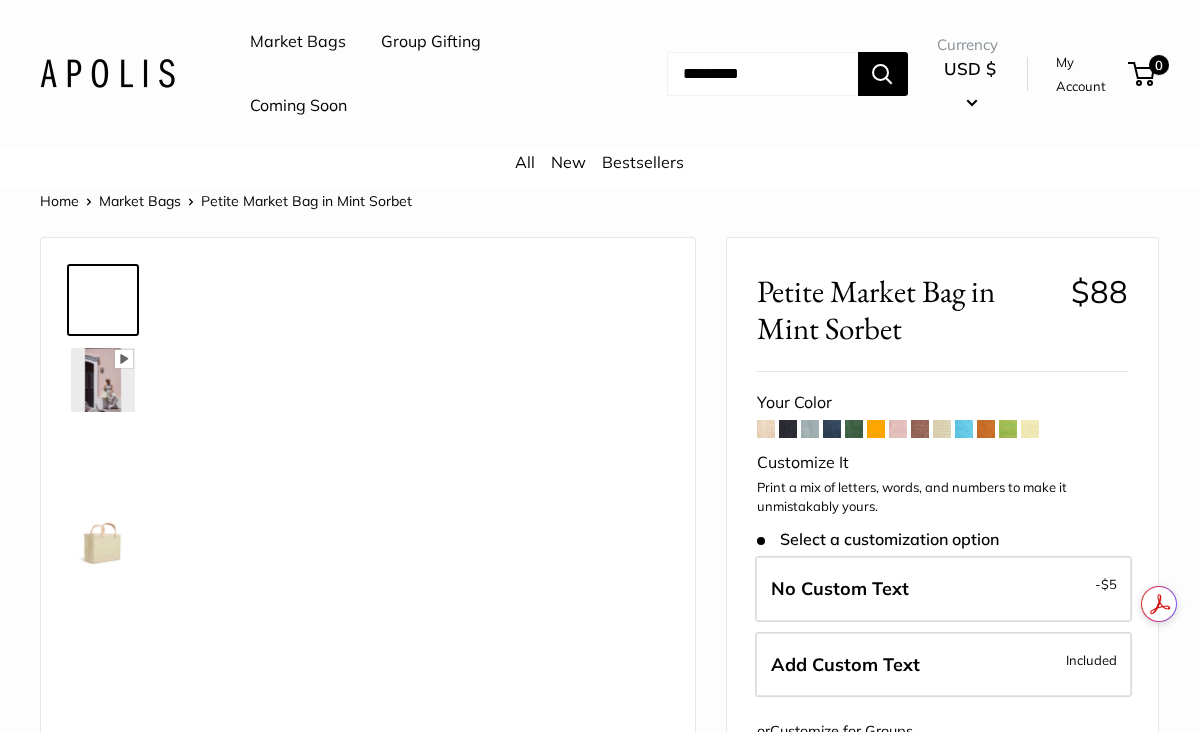 scroll, scrollTop: 0, scrollLeft: 0, axis: both 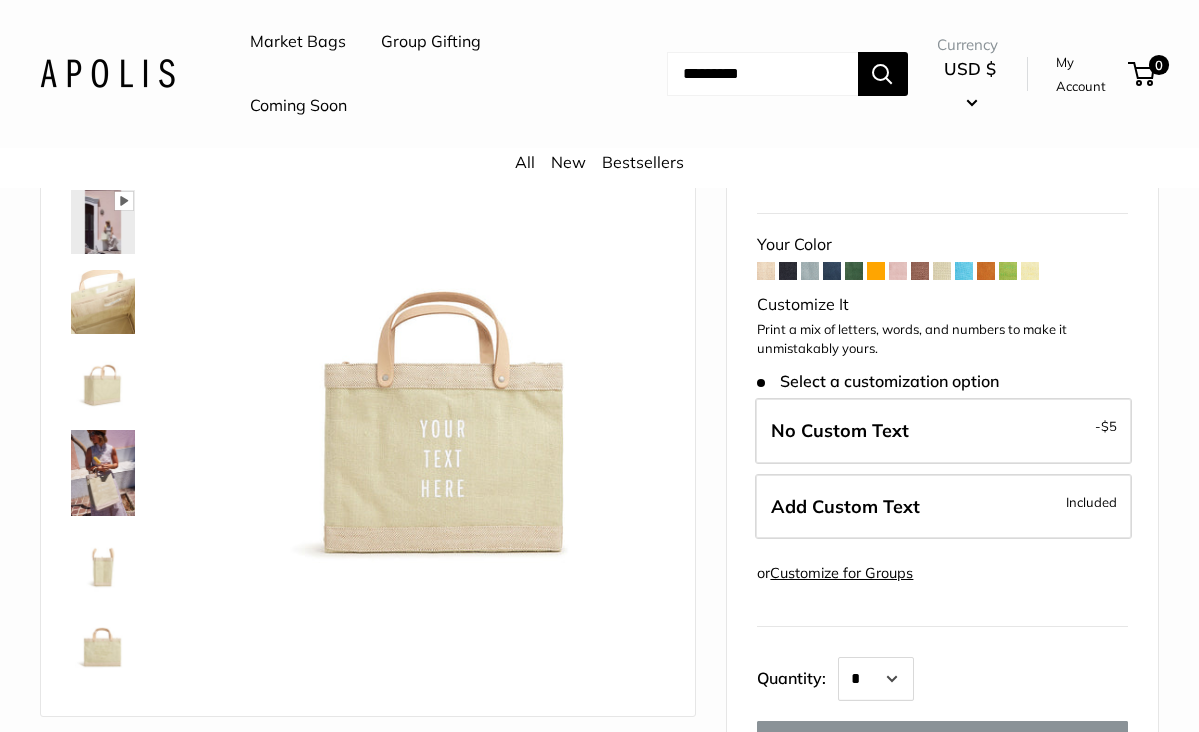 click at bounding box center (1030, 271) 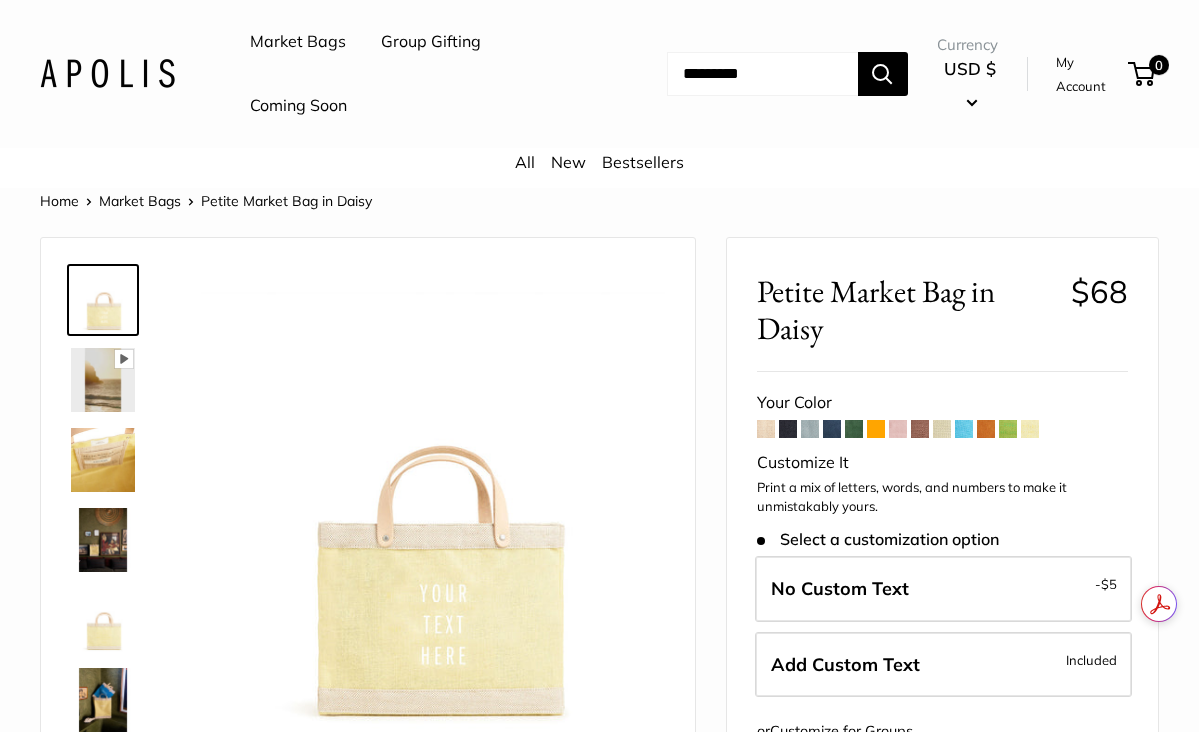 scroll, scrollTop: 0, scrollLeft: 0, axis: both 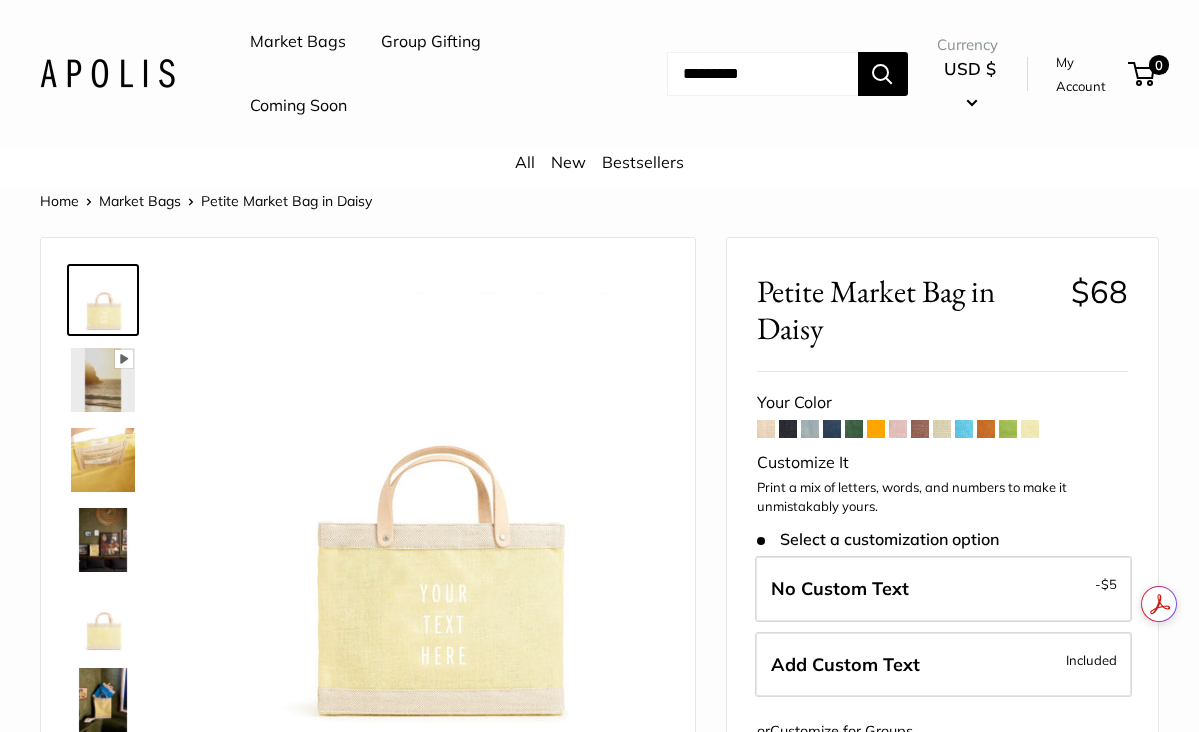 click at bounding box center [854, 429] 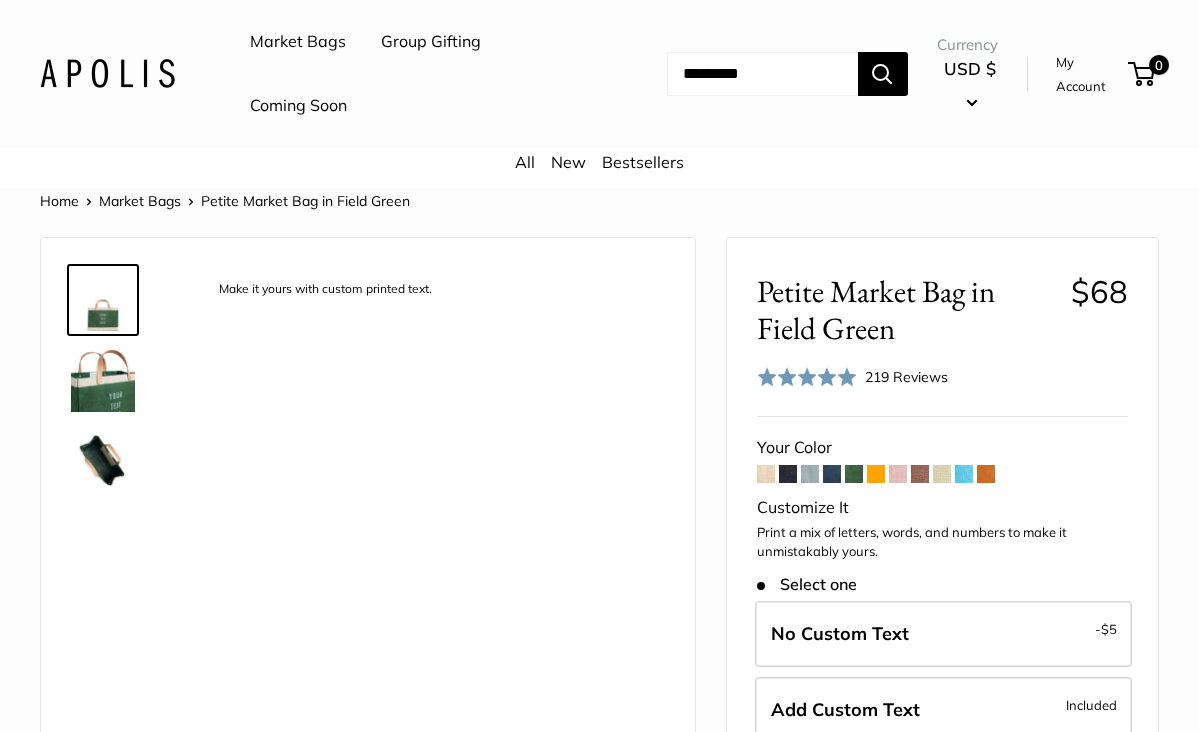 scroll, scrollTop: 0, scrollLeft: 0, axis: both 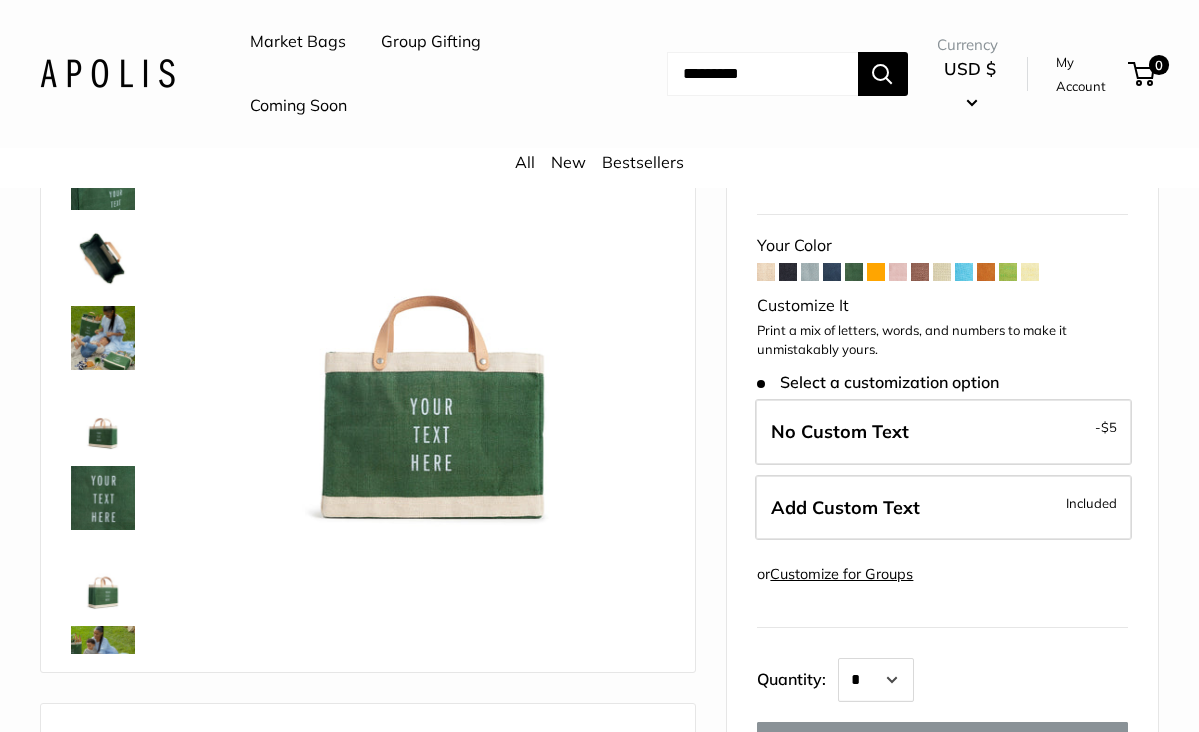 click at bounding box center (898, 272) 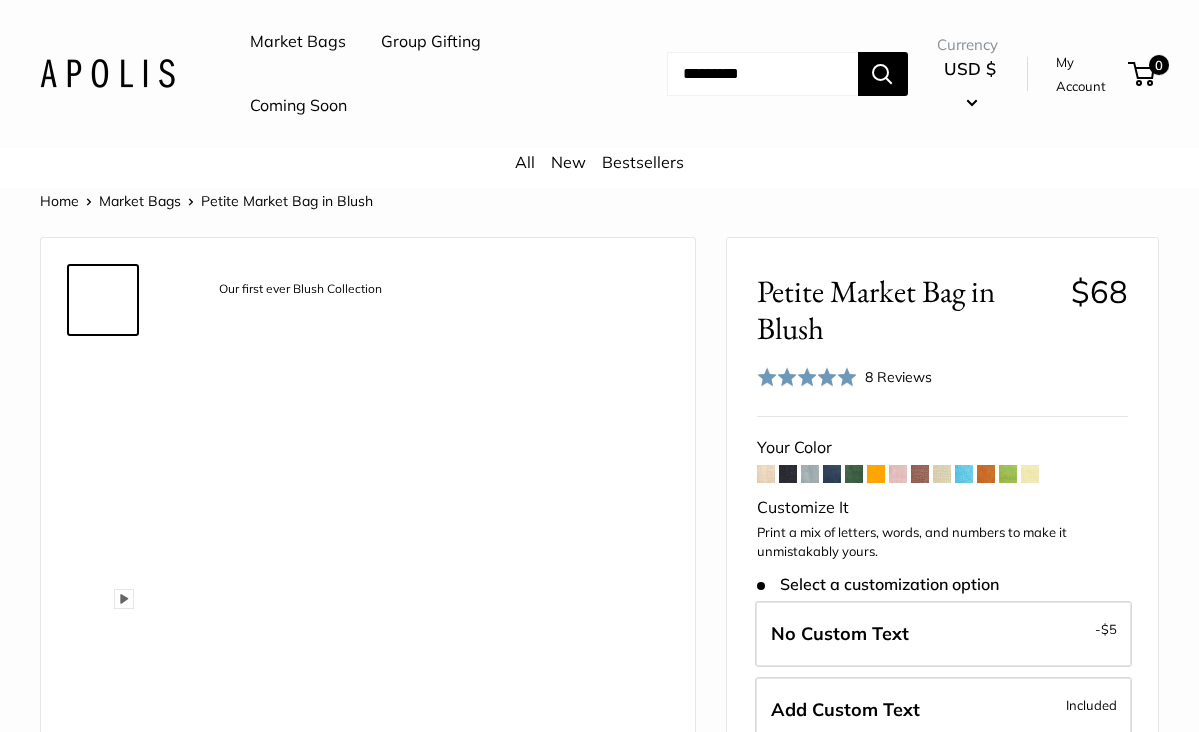 scroll, scrollTop: 135, scrollLeft: 0, axis: vertical 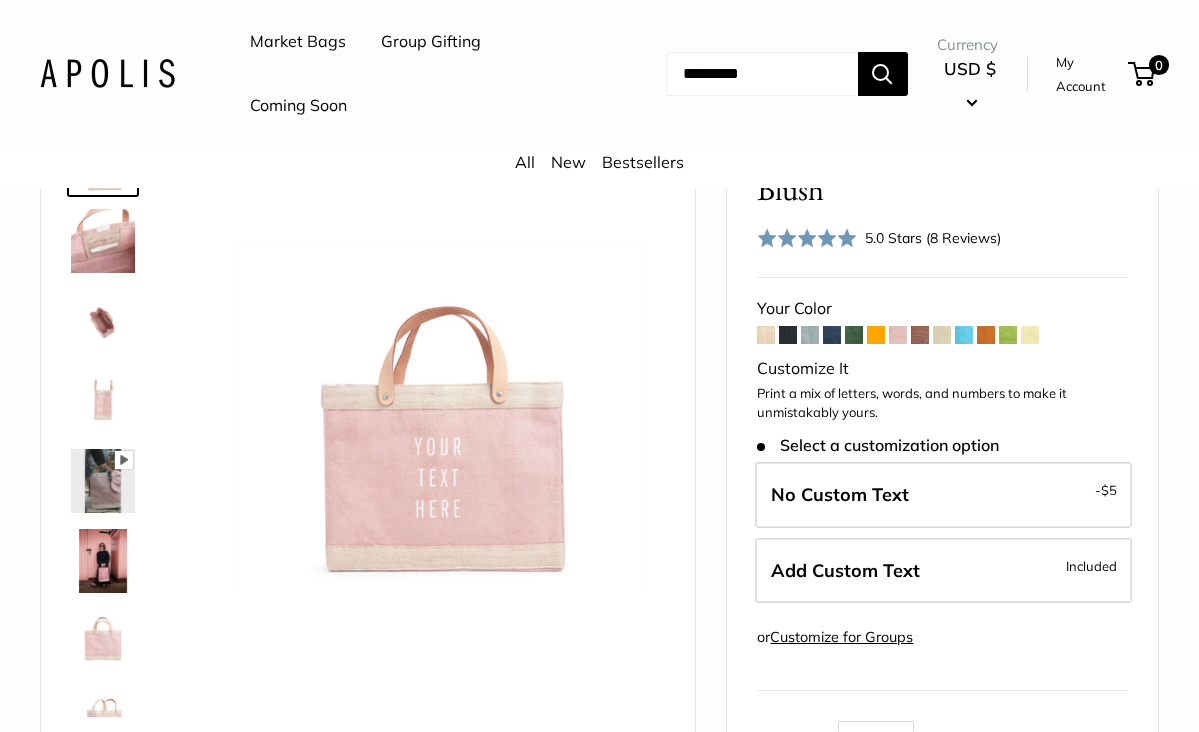 click at bounding box center [1008, 335] 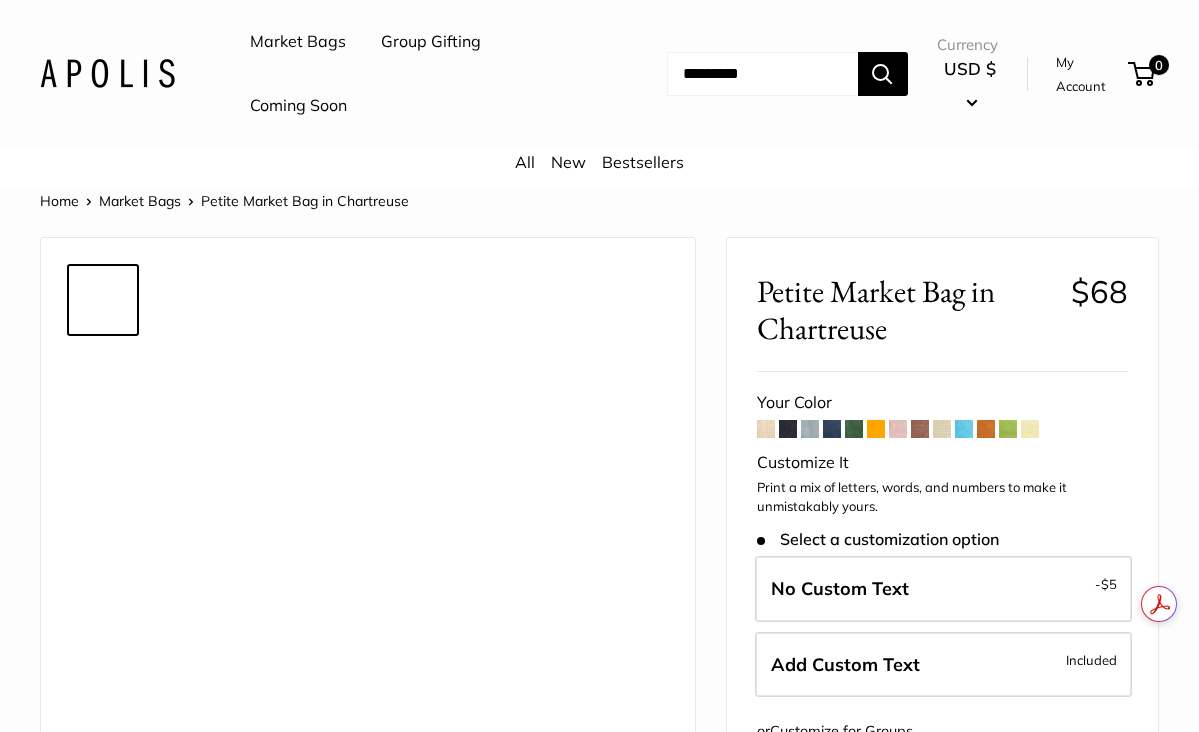 scroll, scrollTop: 0, scrollLeft: 0, axis: both 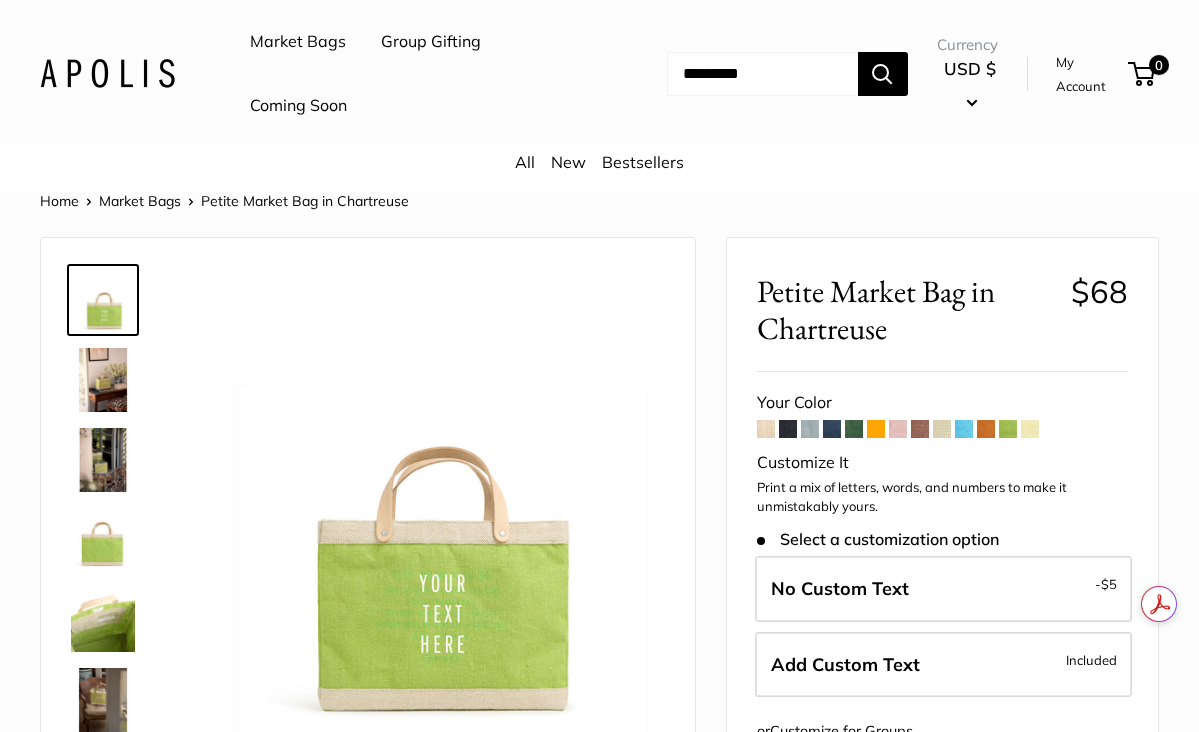 click at bounding box center [942, 429] 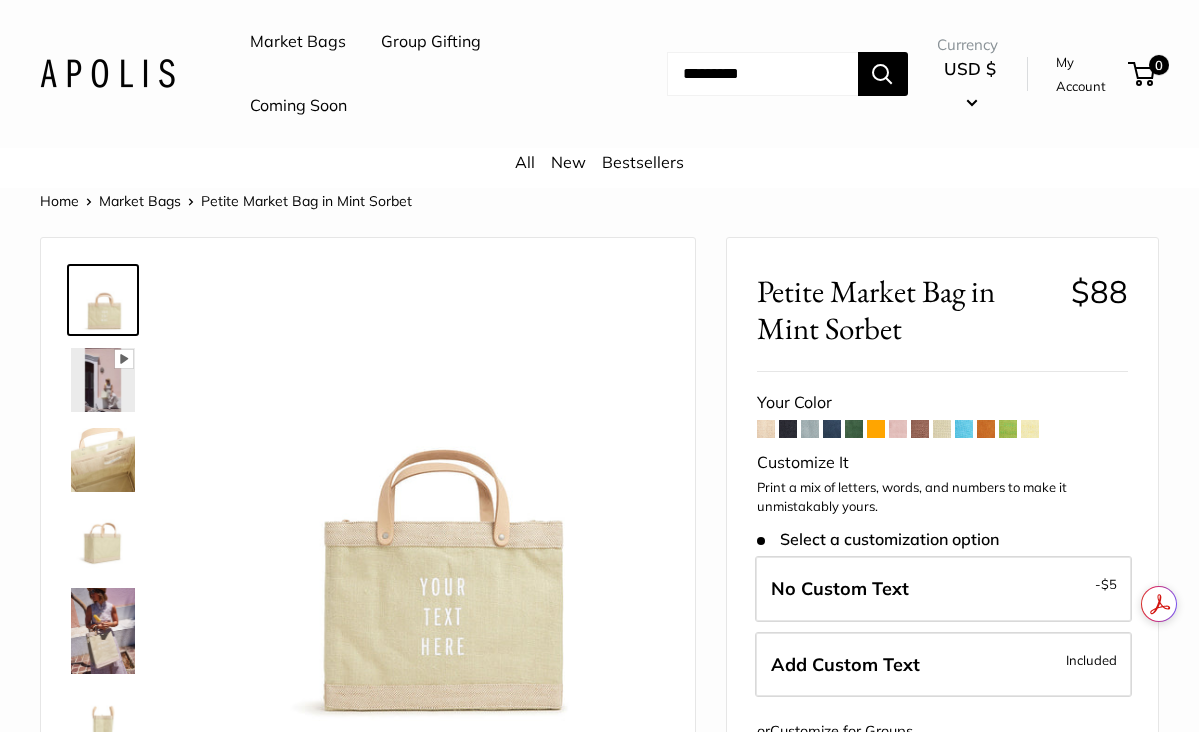 scroll, scrollTop: 0, scrollLeft: 0, axis: both 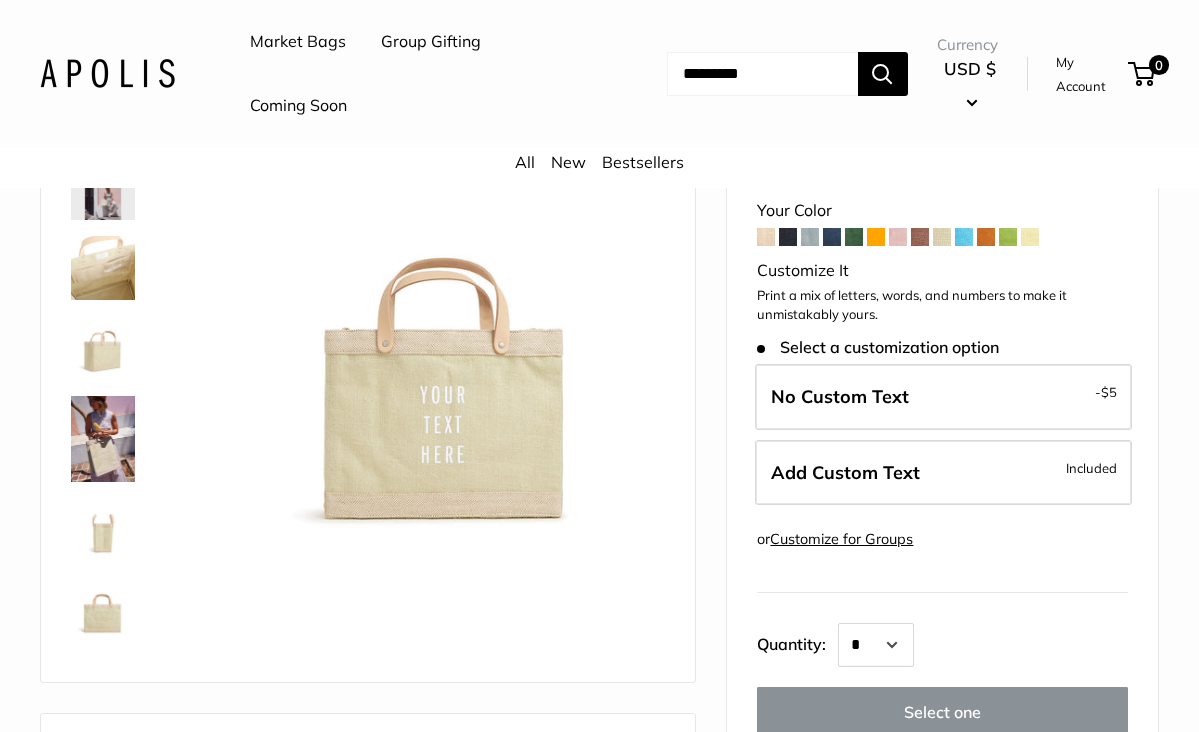 click on "Group Gifting" at bounding box center [431, 42] 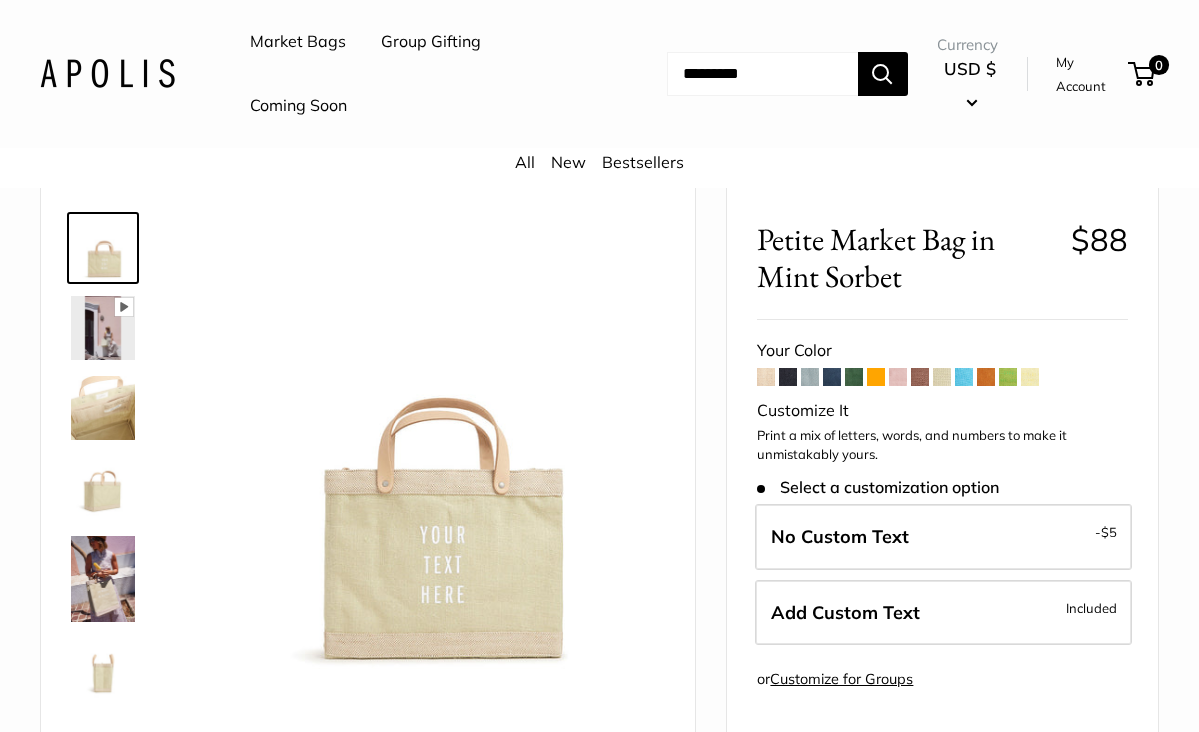 scroll, scrollTop: 0, scrollLeft: 0, axis: both 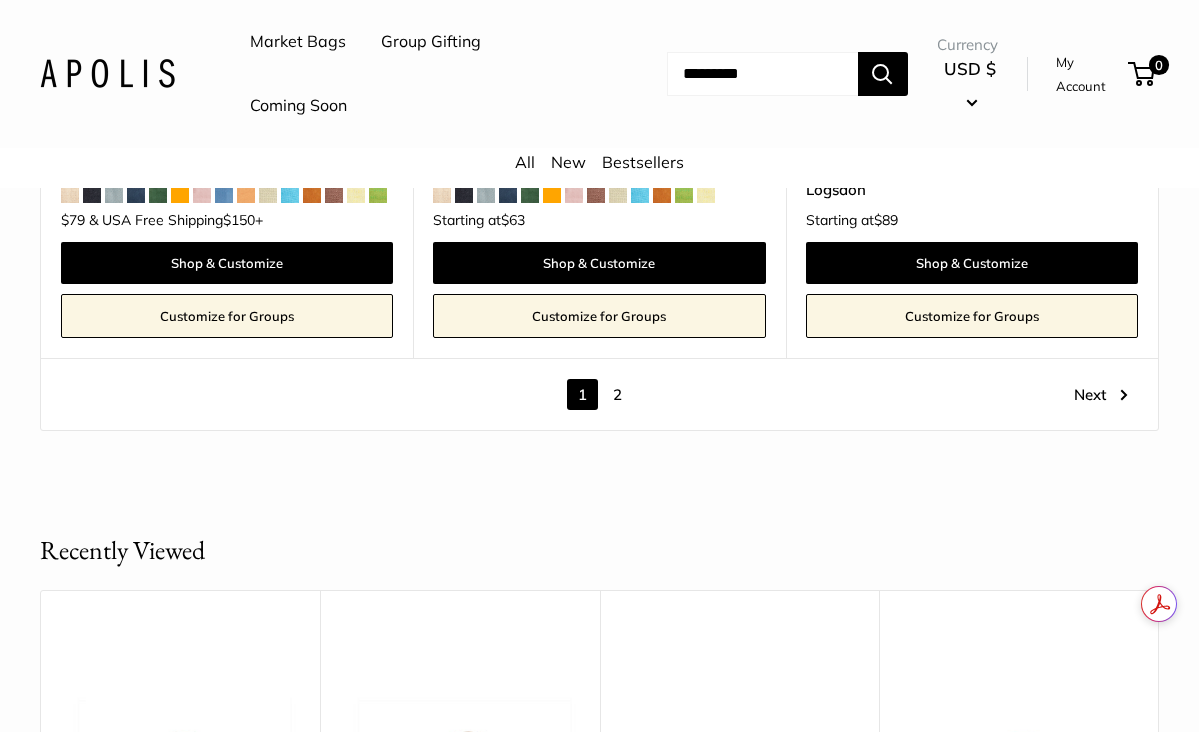 click on "2" at bounding box center (617, 394) 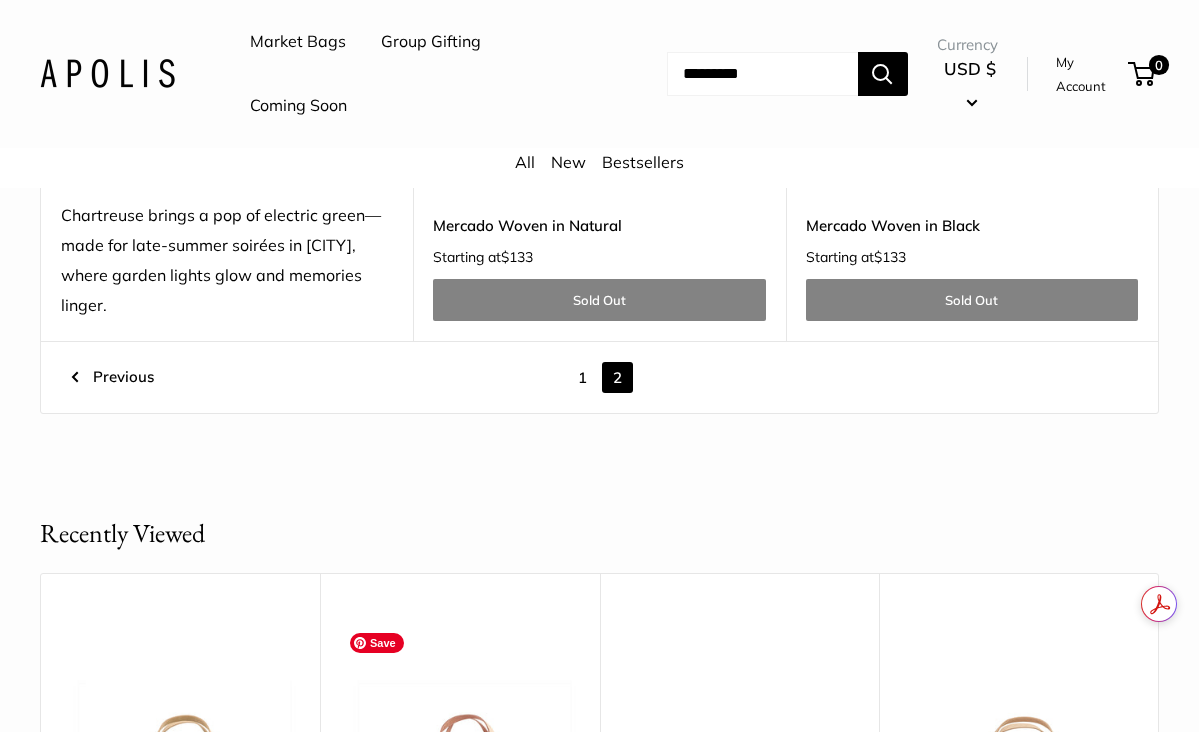 scroll, scrollTop: 7538, scrollLeft: 0, axis: vertical 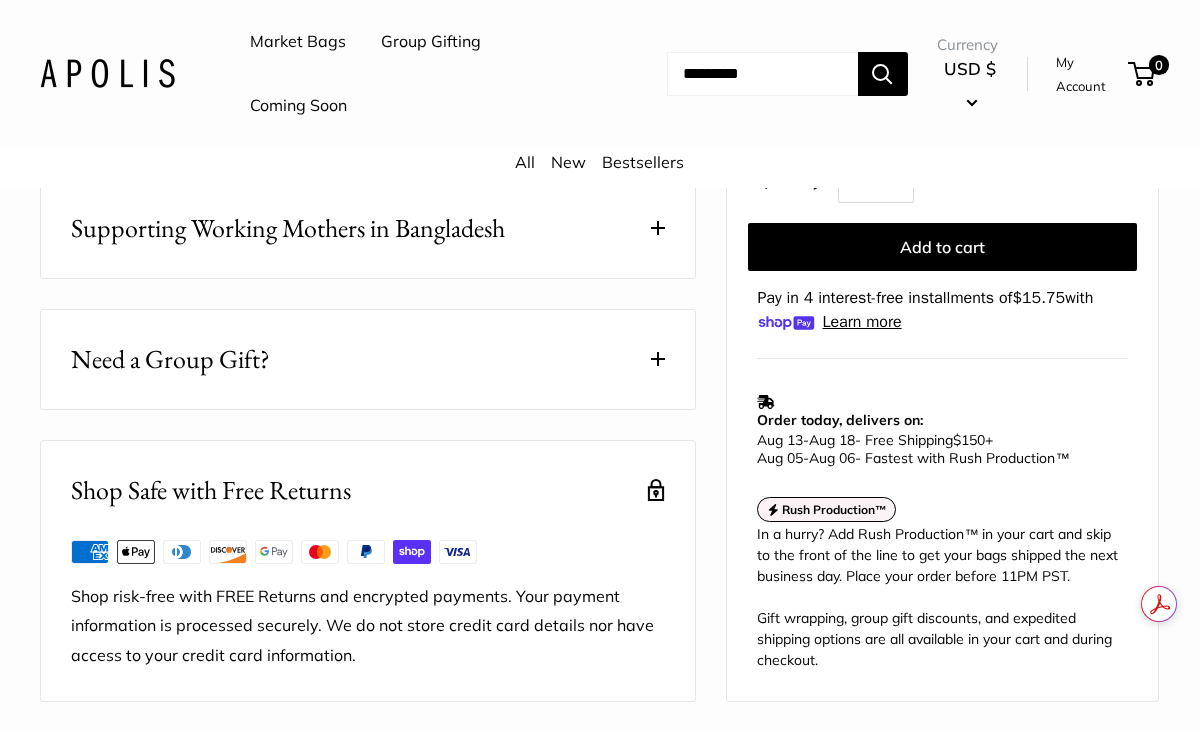click on "Need a Group Gift?" at bounding box center [368, 359] 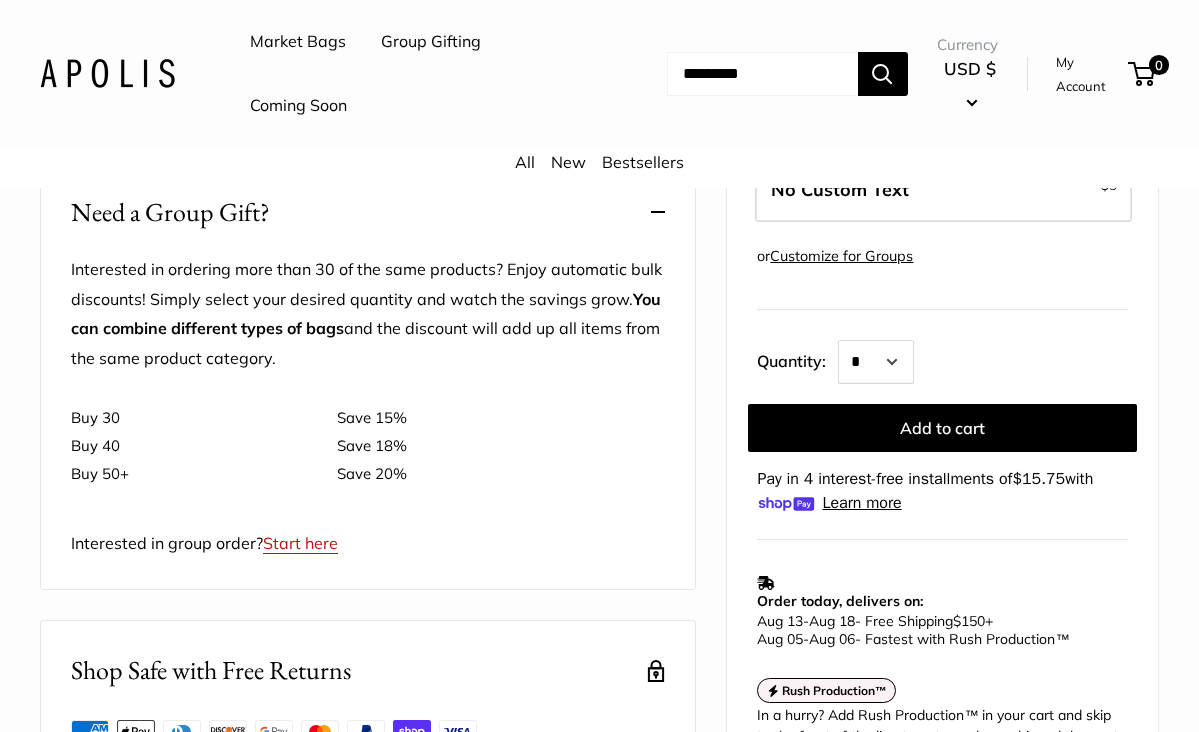 scroll, scrollTop: 1371, scrollLeft: 0, axis: vertical 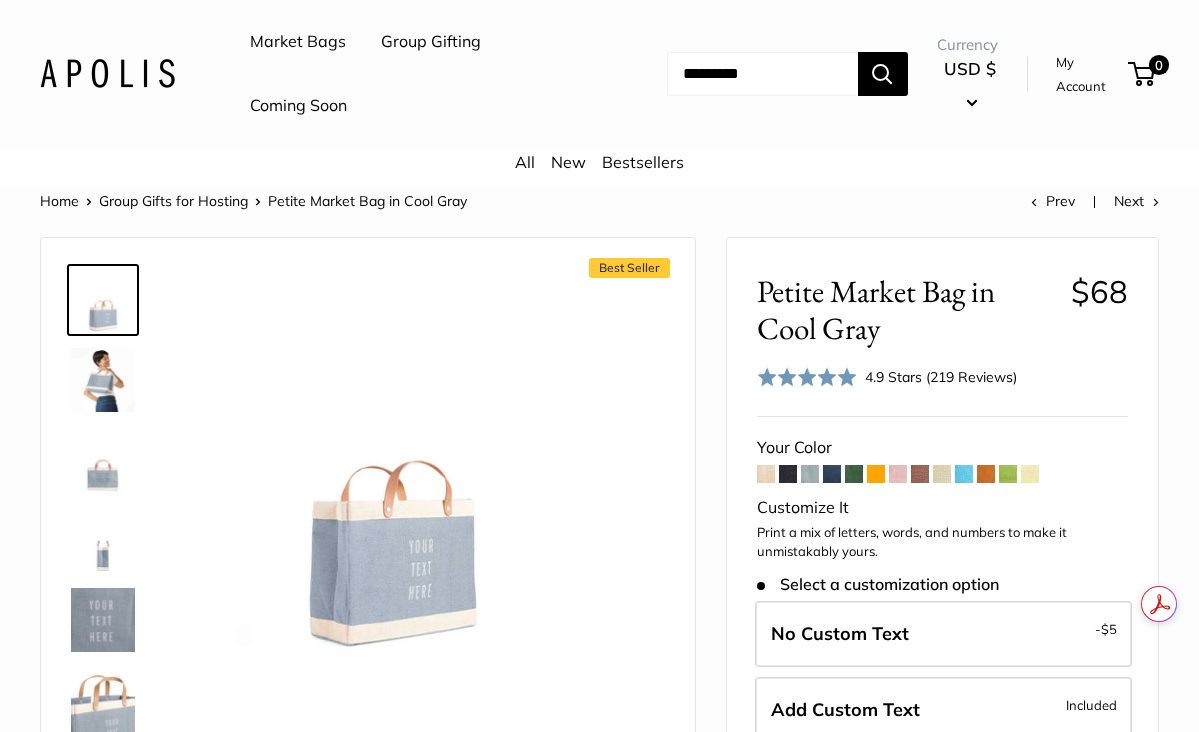 click at bounding box center [1030, 474] 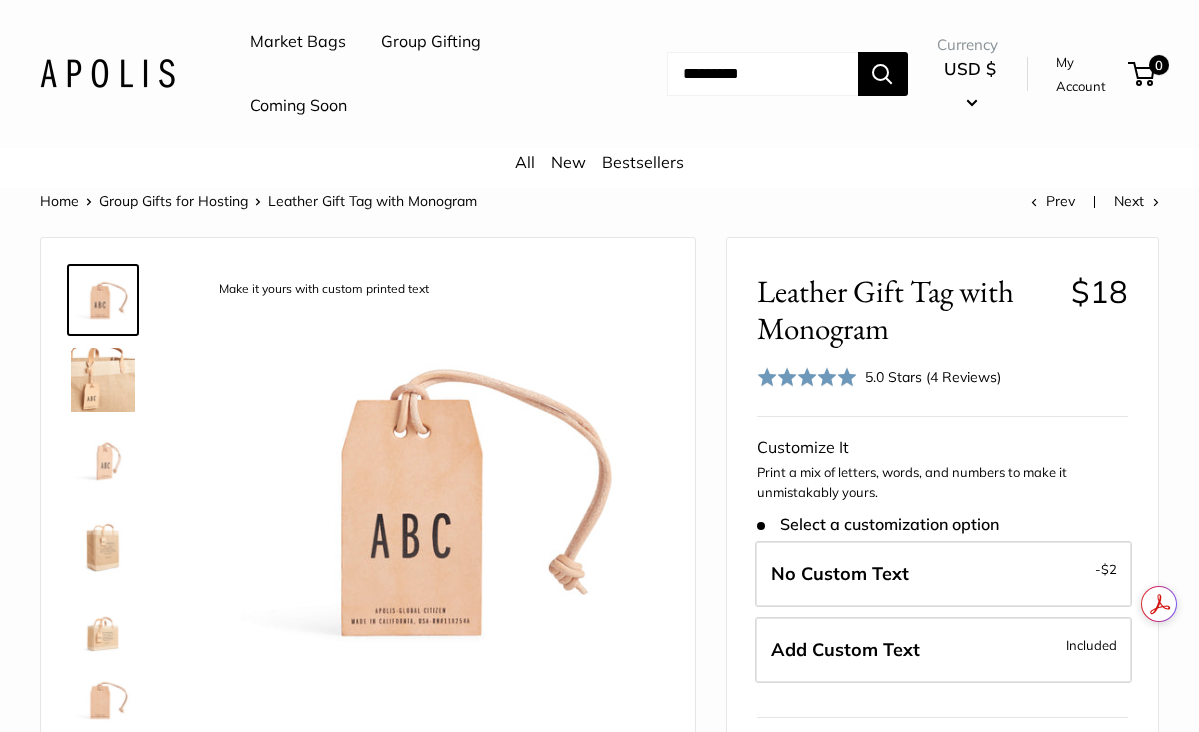scroll, scrollTop: 0, scrollLeft: 0, axis: both 